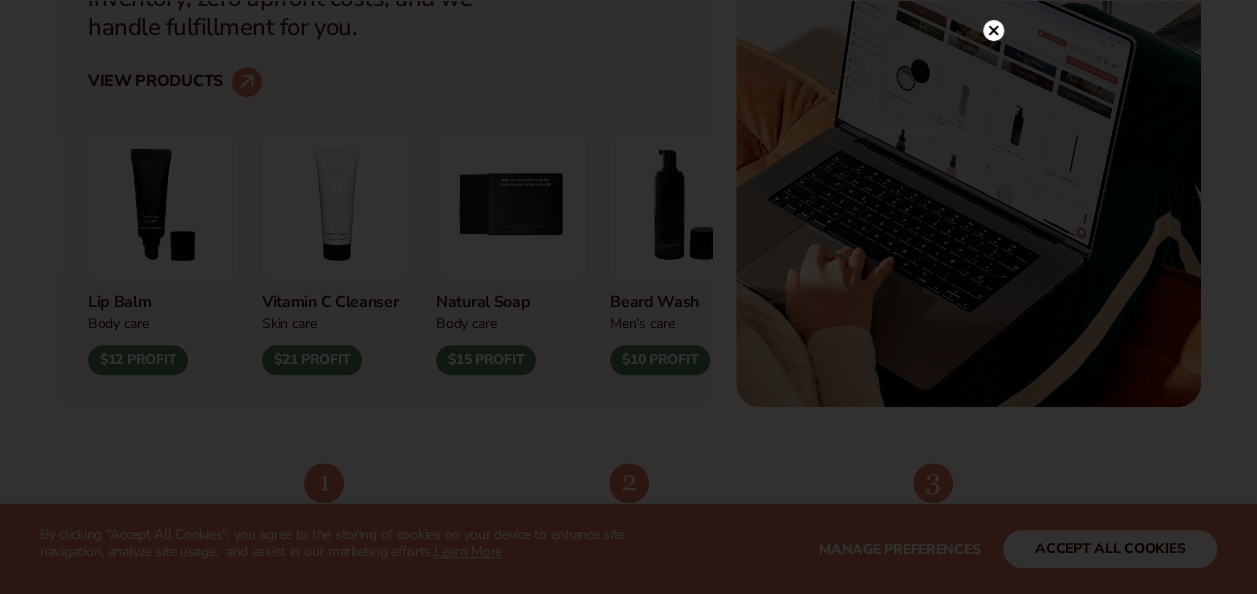scroll, scrollTop: 826, scrollLeft: 0, axis: vertical 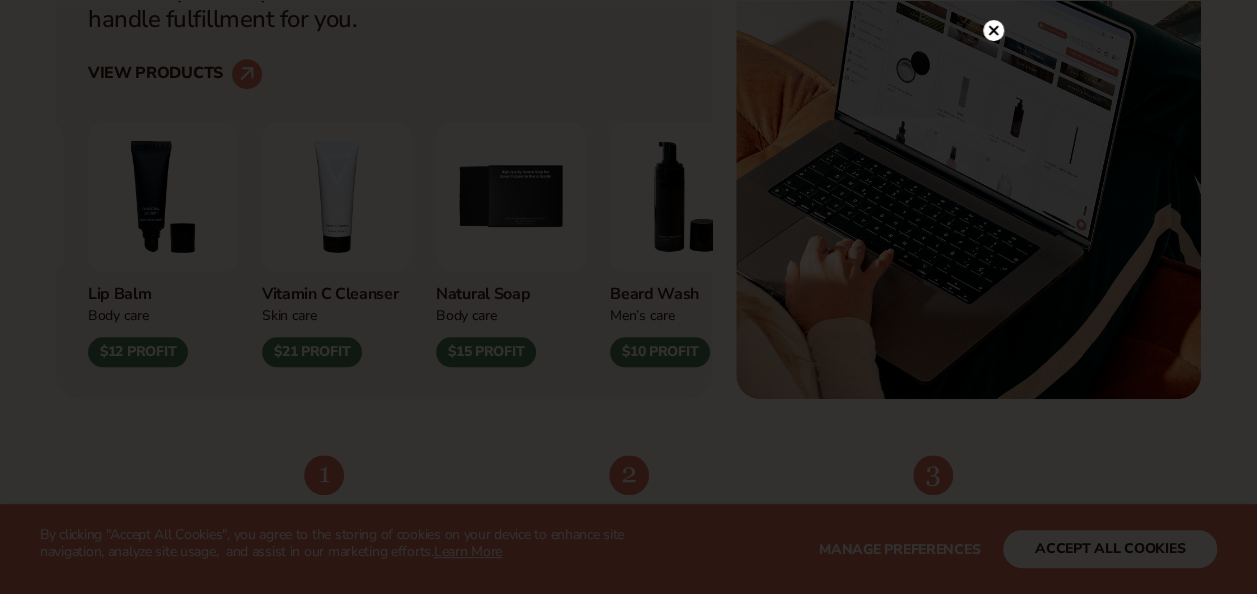click 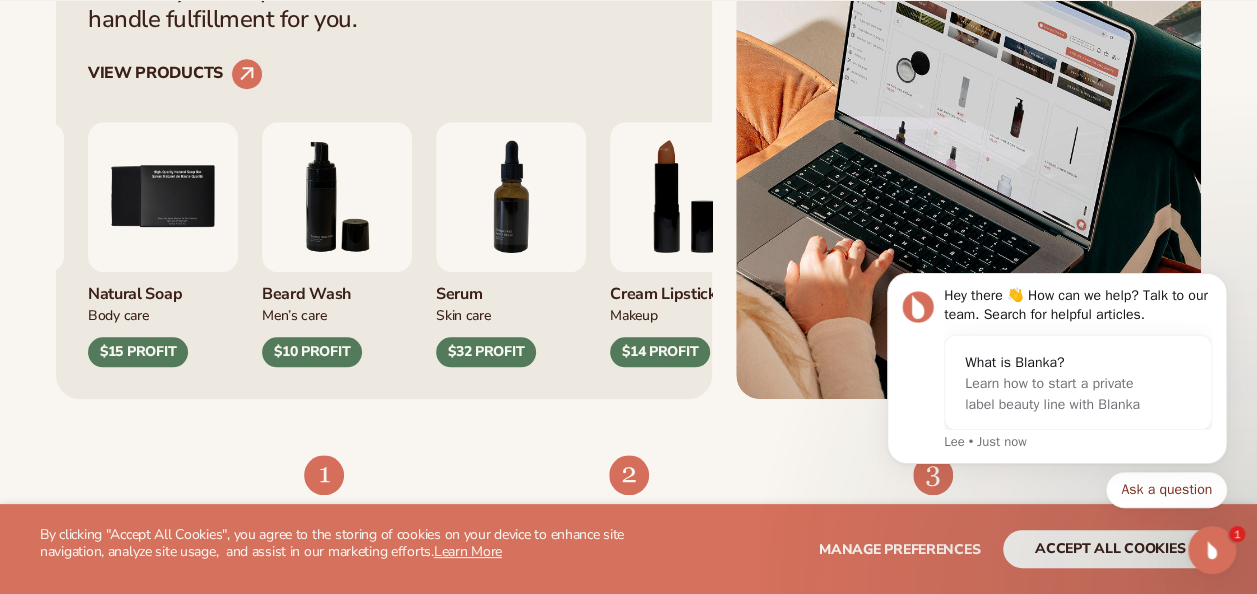 scroll, scrollTop: 0, scrollLeft: 0, axis: both 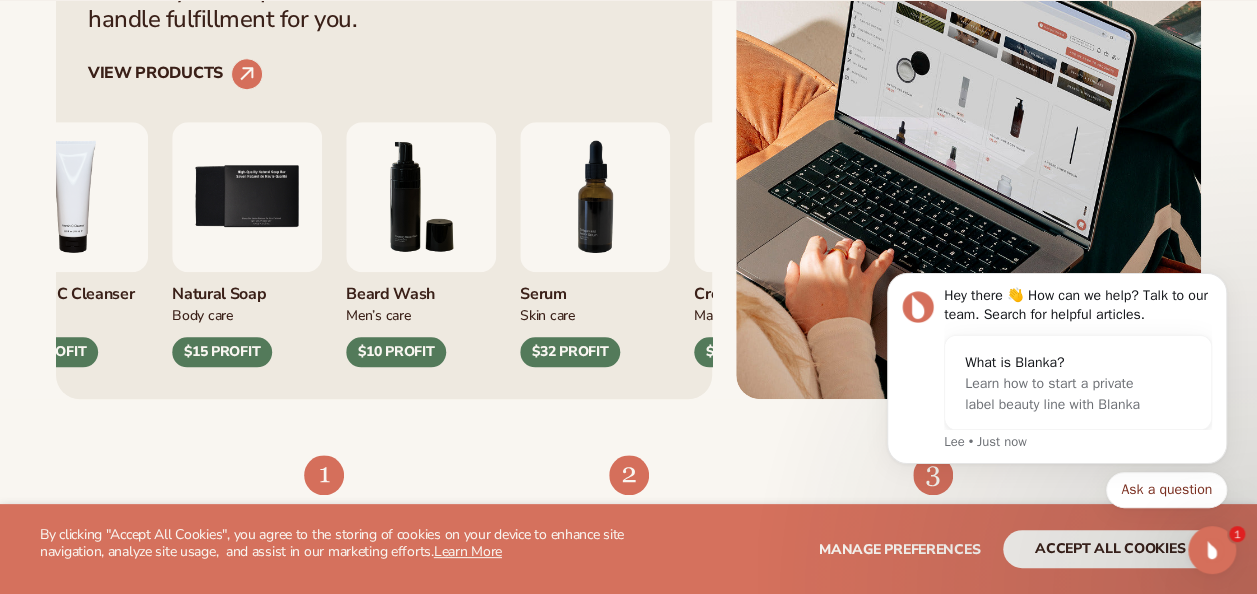 click at bounding box center (247, 197) 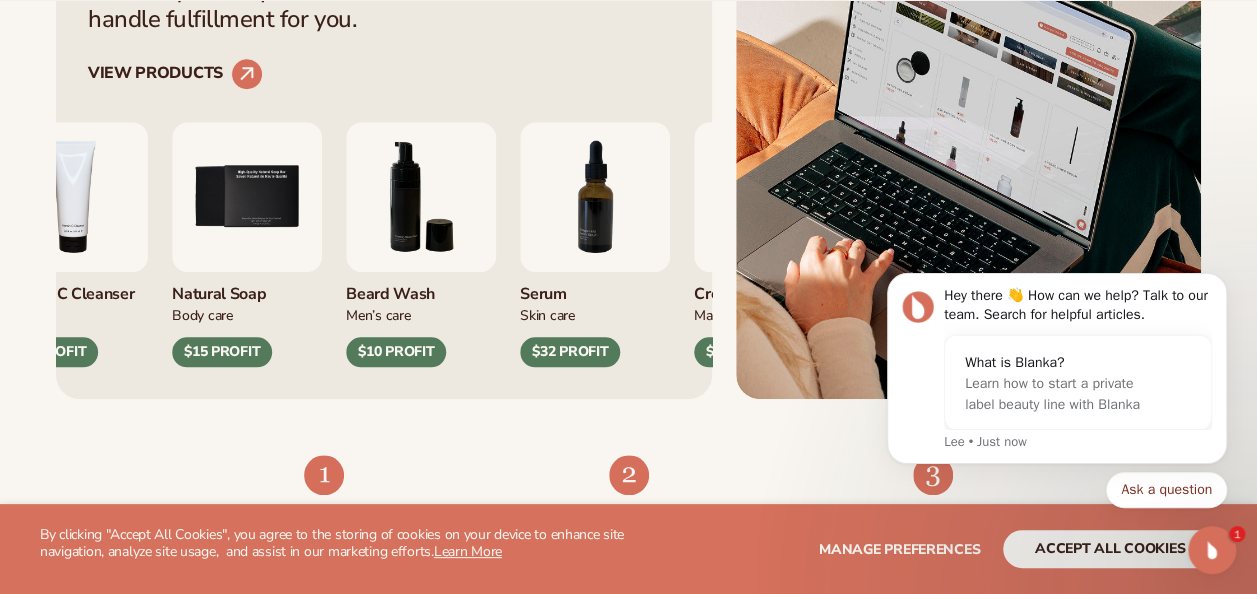 click at bounding box center (247, 197) 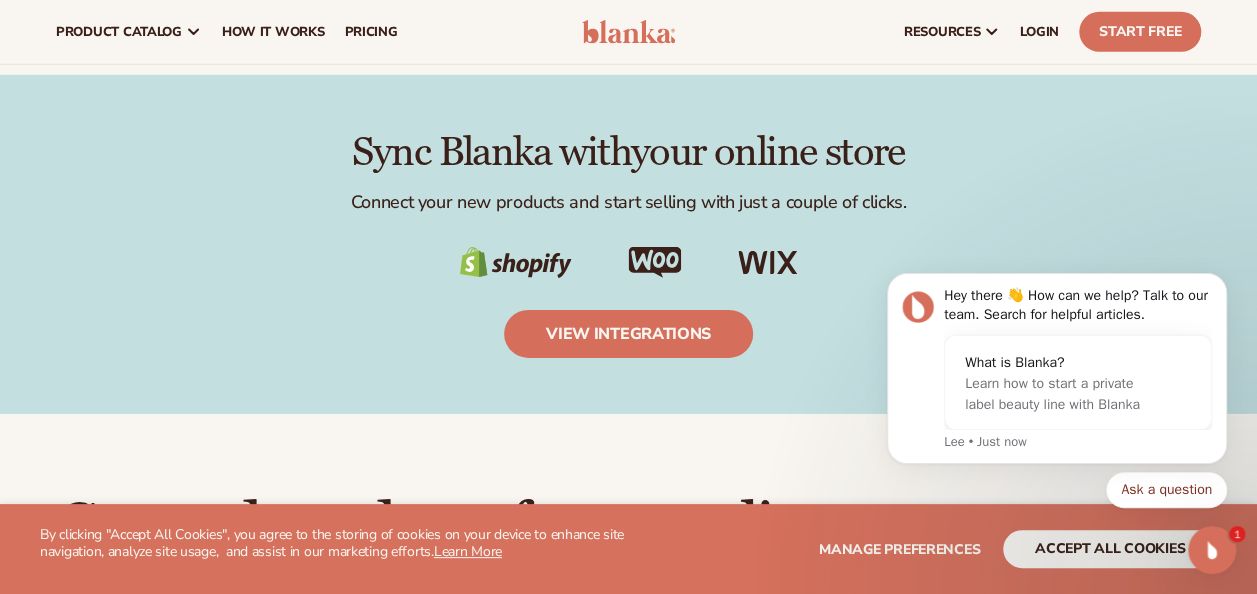 scroll, scrollTop: 2946, scrollLeft: 0, axis: vertical 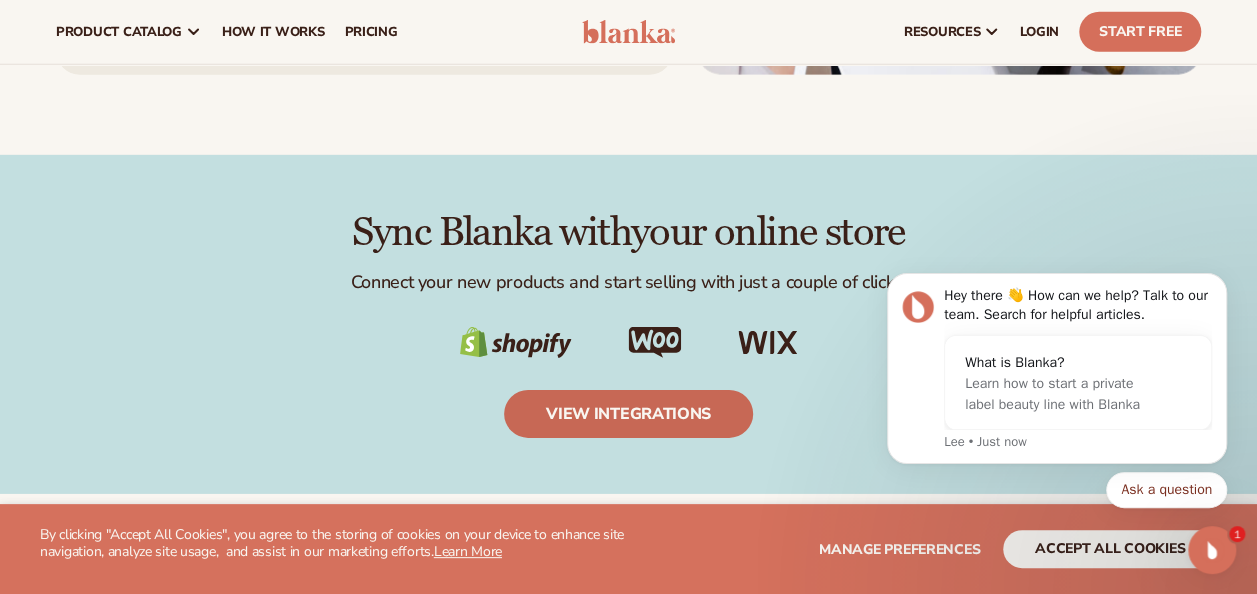 click on "view integrations" at bounding box center [628, 414] 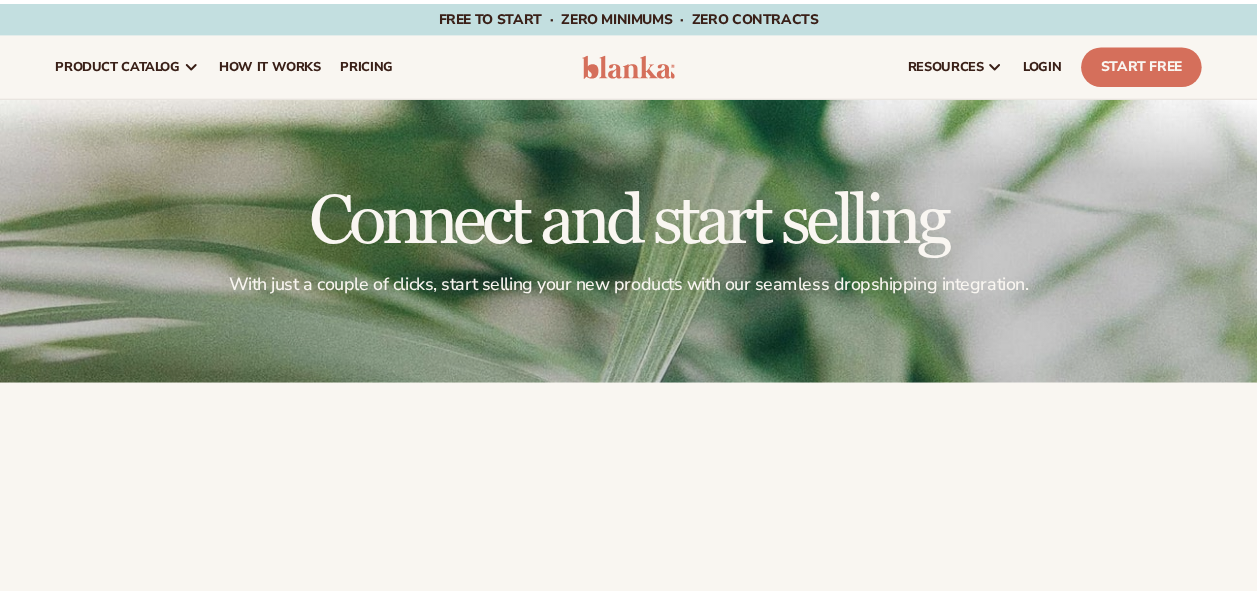 scroll, scrollTop: 0, scrollLeft: 0, axis: both 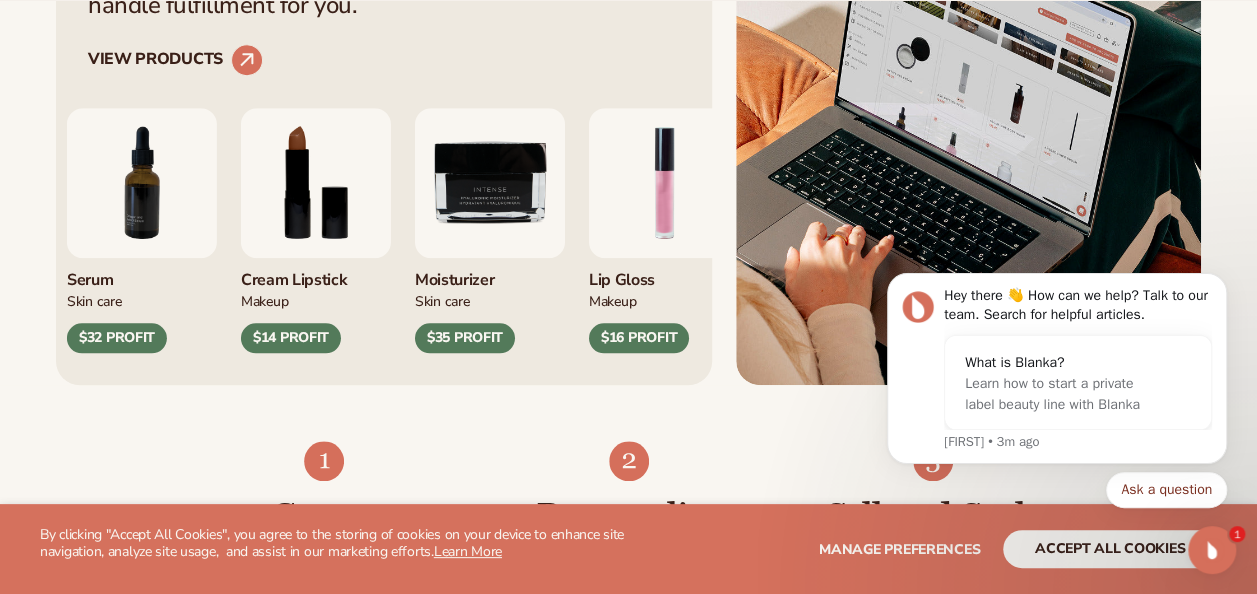 click at bounding box center (490, 183) 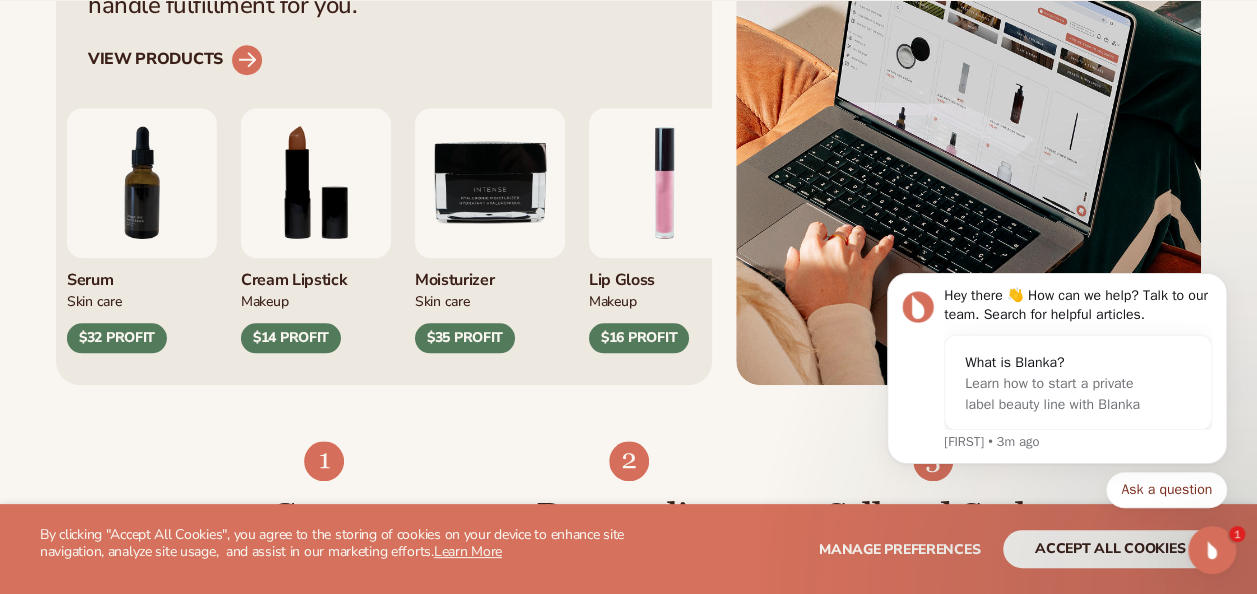 click 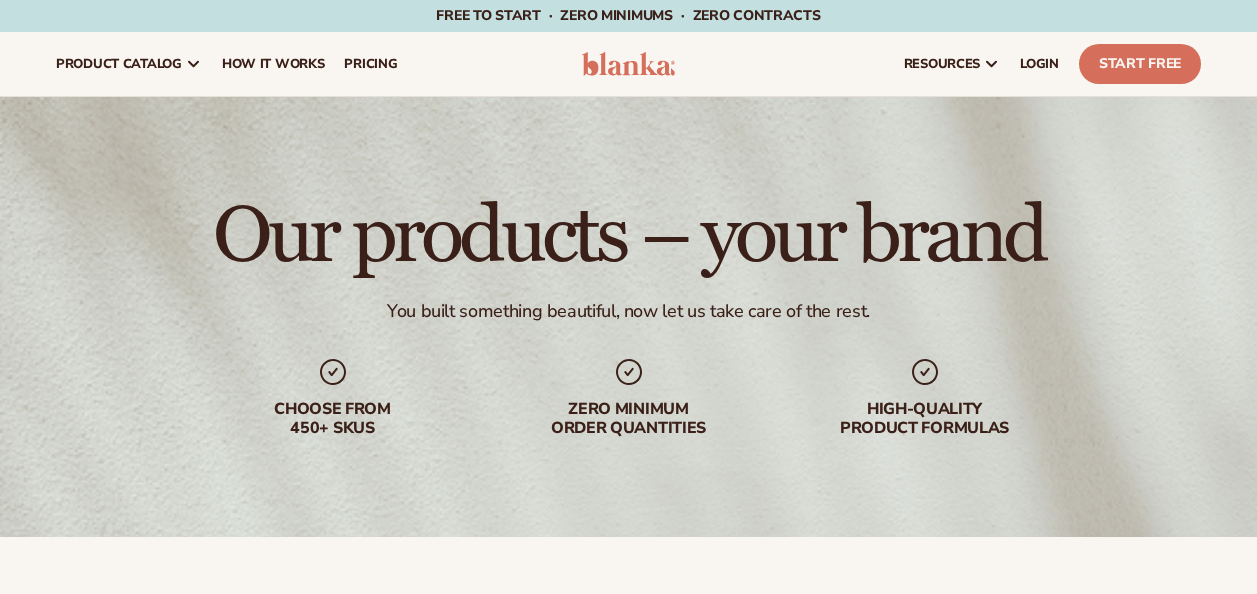 scroll, scrollTop: 0, scrollLeft: 0, axis: both 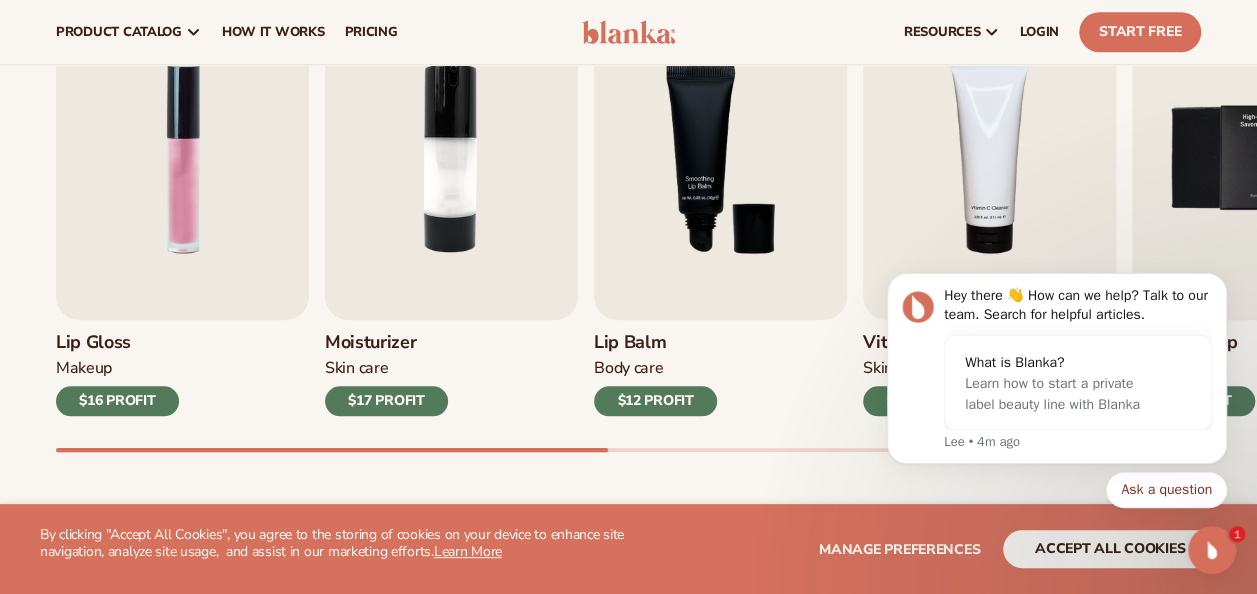 click at bounding box center (1258, 158) 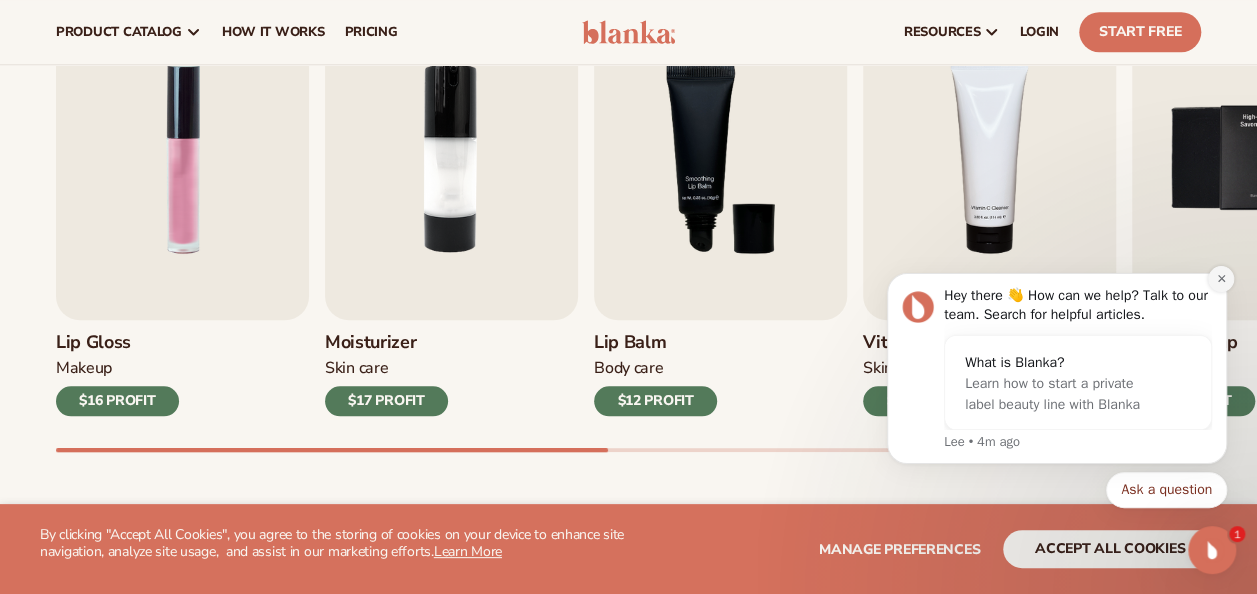 click 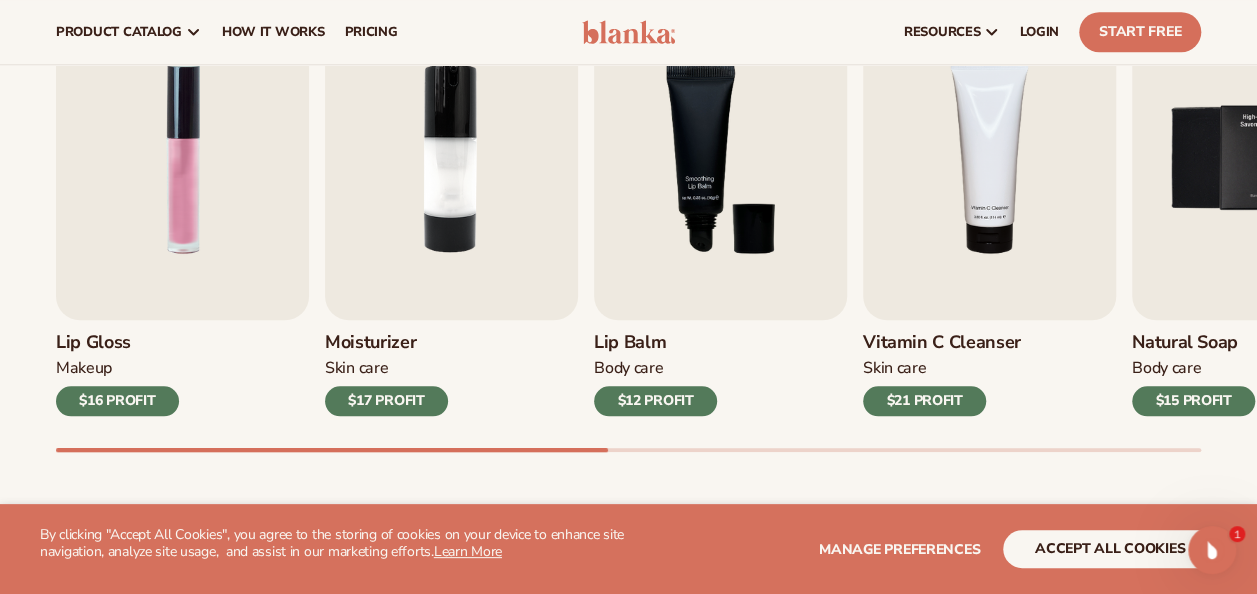 click on "$15 PROFIT" at bounding box center (1193, 401) 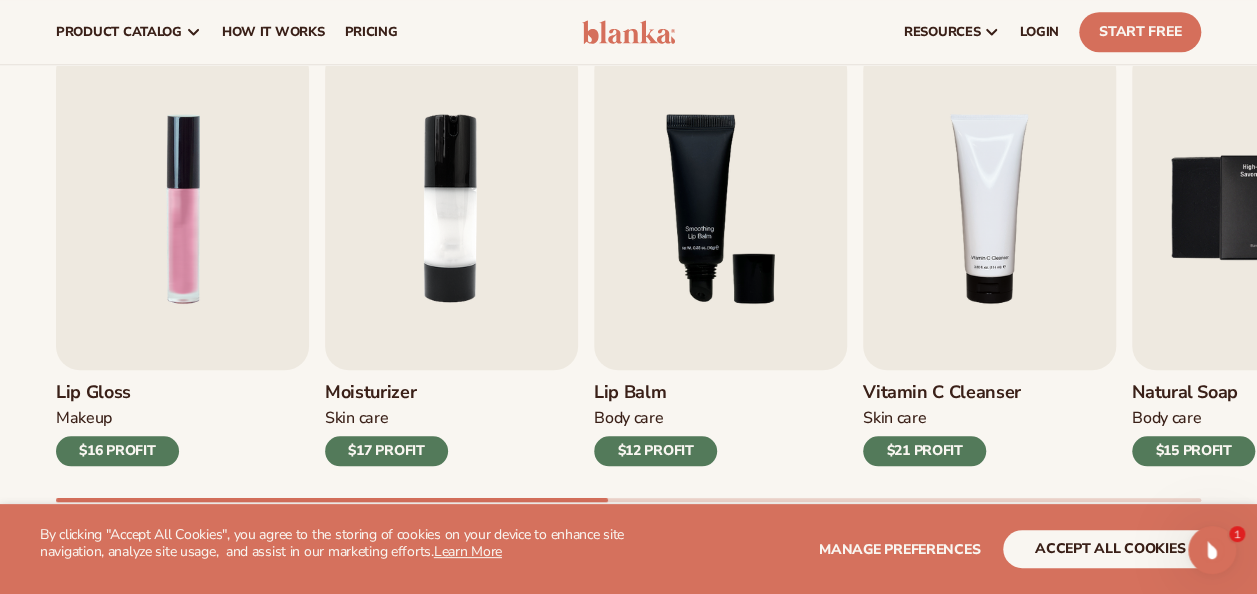 scroll, scrollTop: 639, scrollLeft: 0, axis: vertical 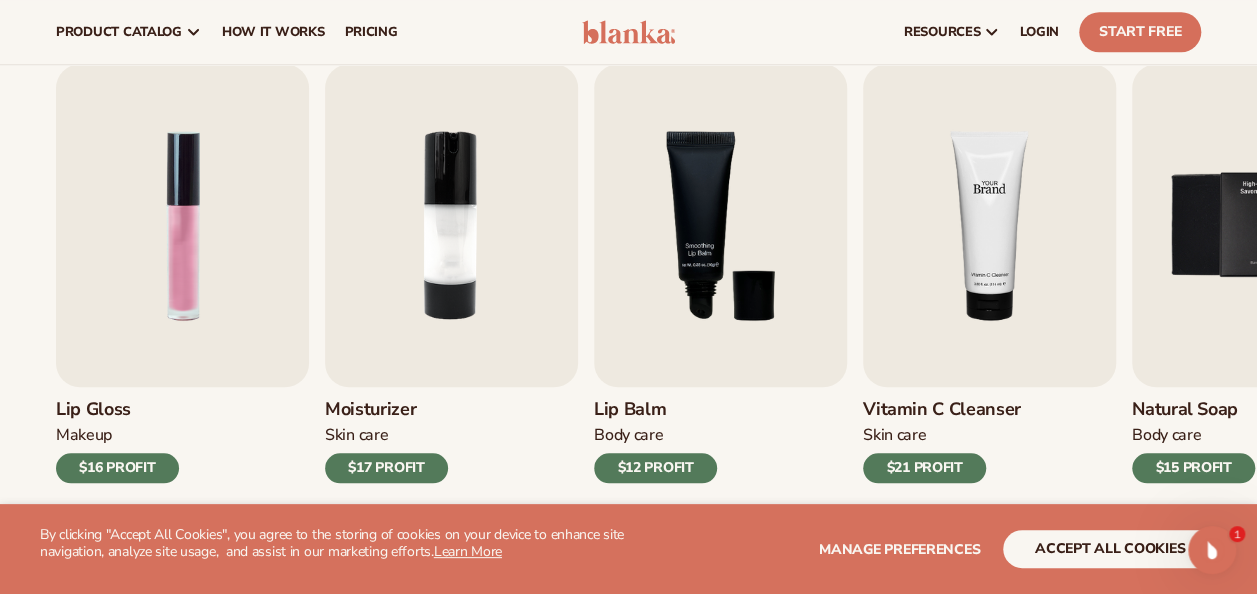 click at bounding box center [989, 225] 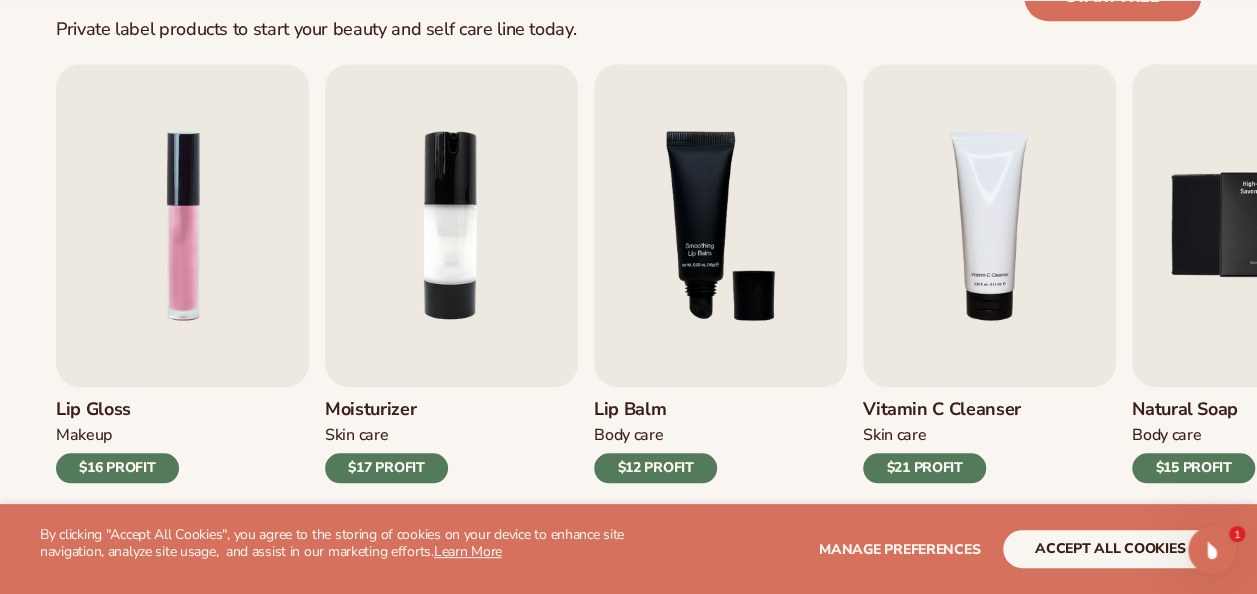 scroll, scrollTop: 679, scrollLeft: 0, axis: vertical 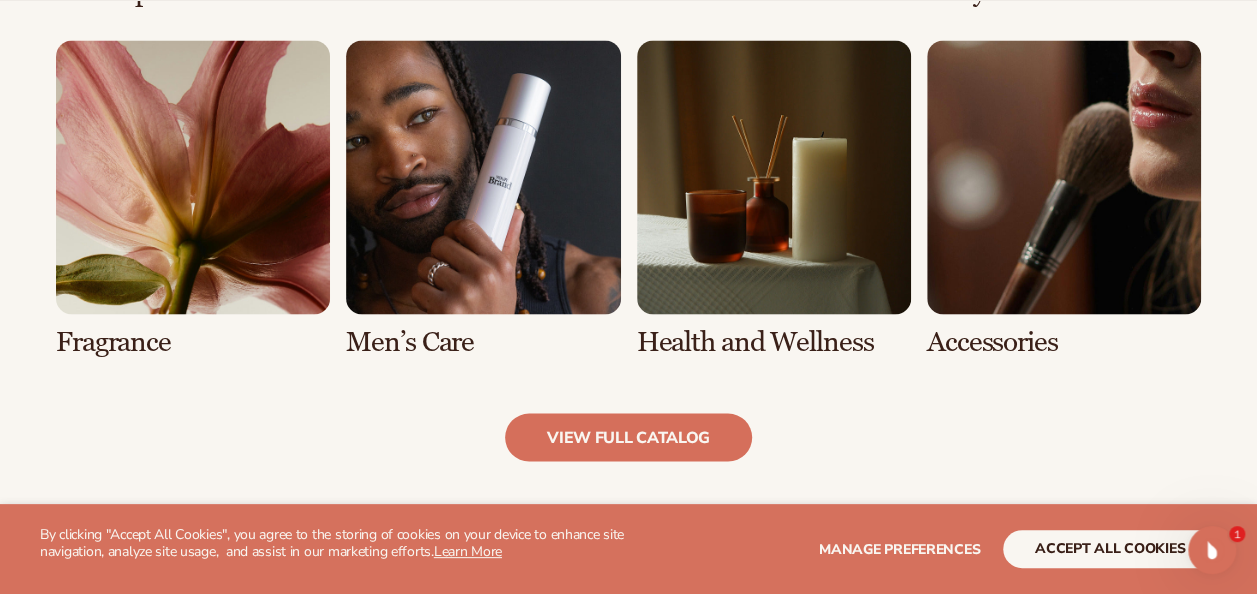 click at bounding box center [483, 198] 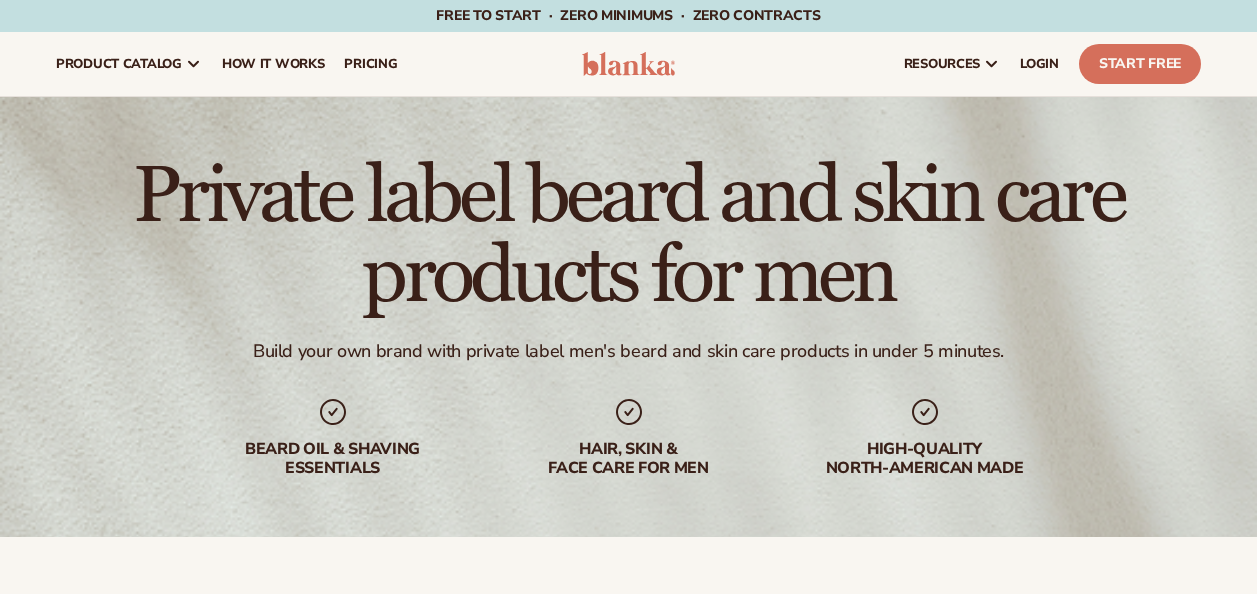 scroll, scrollTop: 0, scrollLeft: 0, axis: both 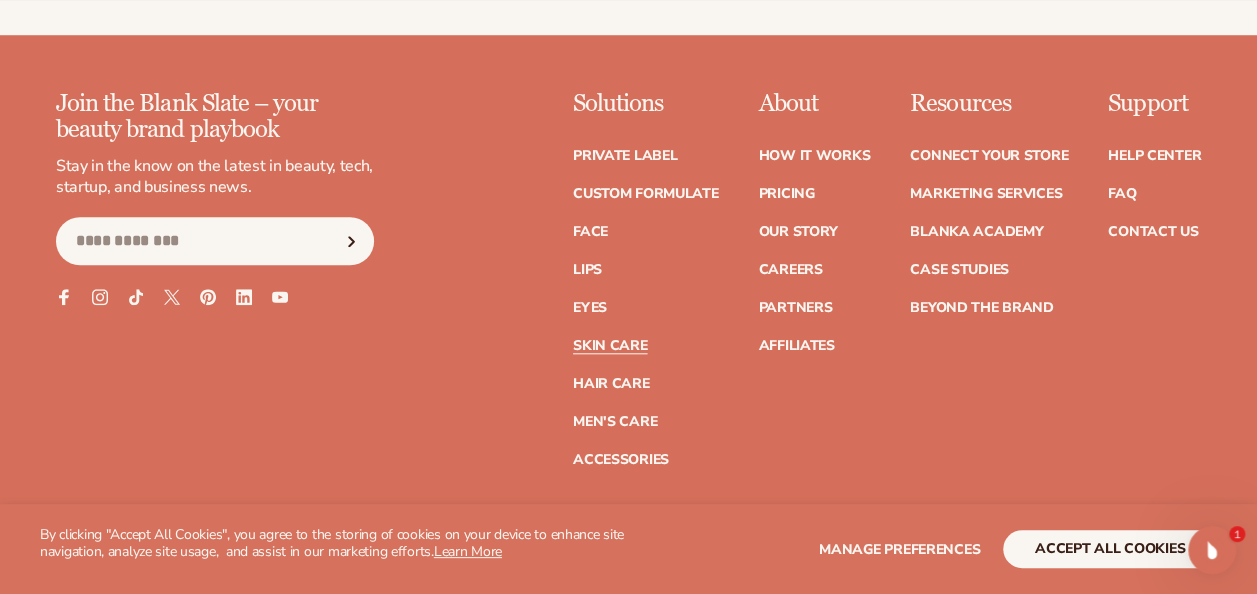 click on "Skin Care" at bounding box center (610, 346) 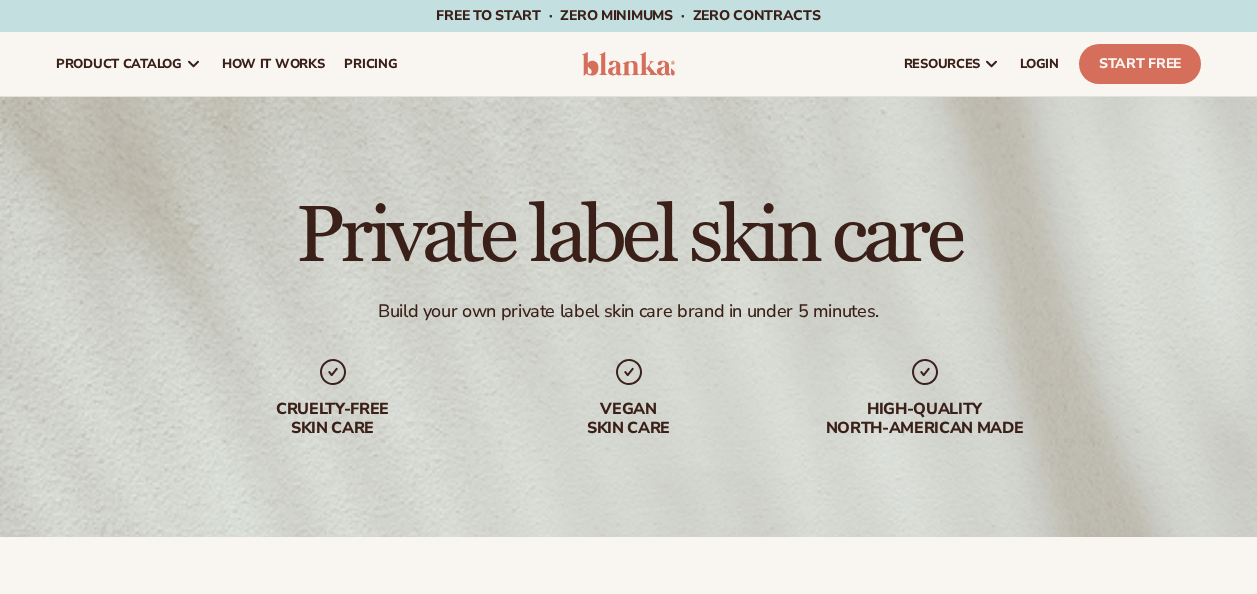 scroll, scrollTop: 0, scrollLeft: 0, axis: both 